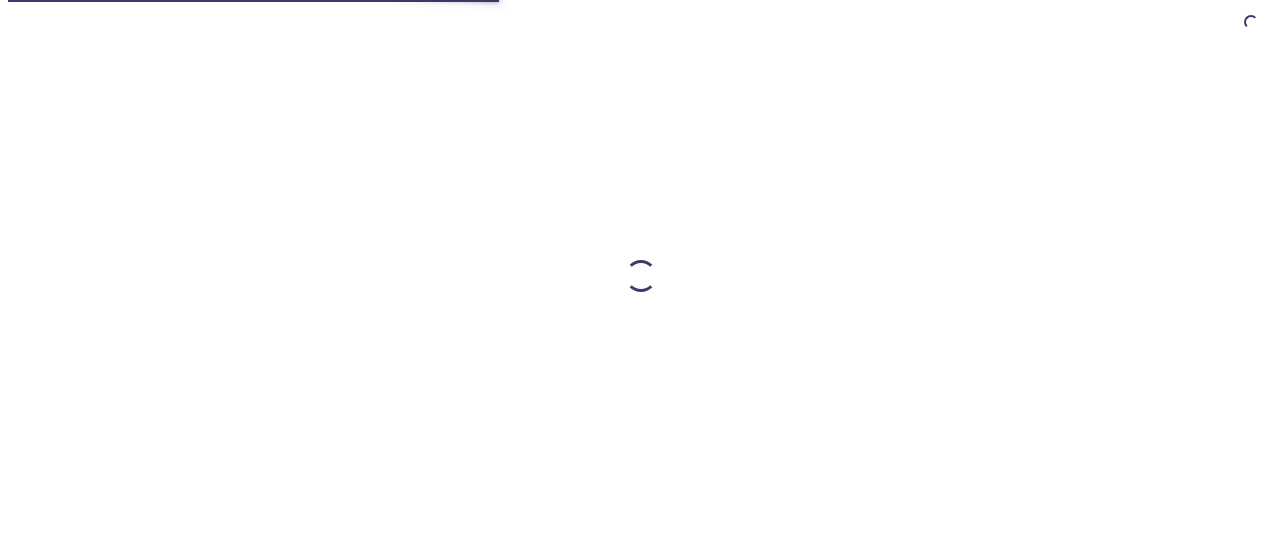 scroll, scrollTop: 0, scrollLeft: 0, axis: both 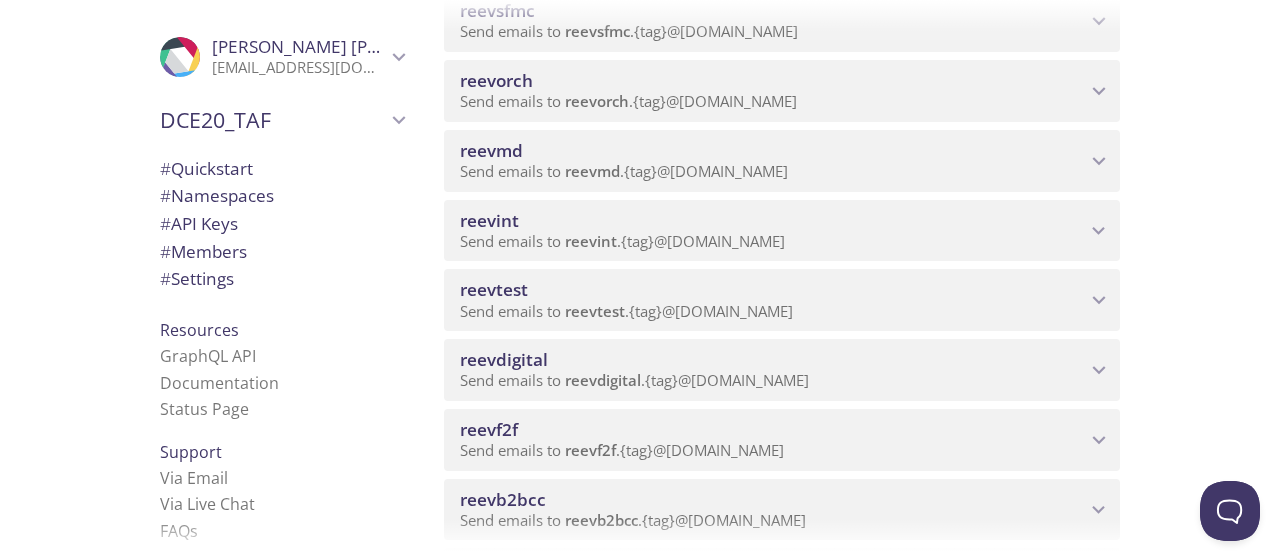 click on "reevdigital Send emails to   reevdigital . {tag} @[DOMAIN_NAME] Enabled View Emails (JSON) View Emails (Visual) Created  [DATE] Usage: 1,585 parsed emails this month, 8,287 in June" at bounding box center (782, 366) 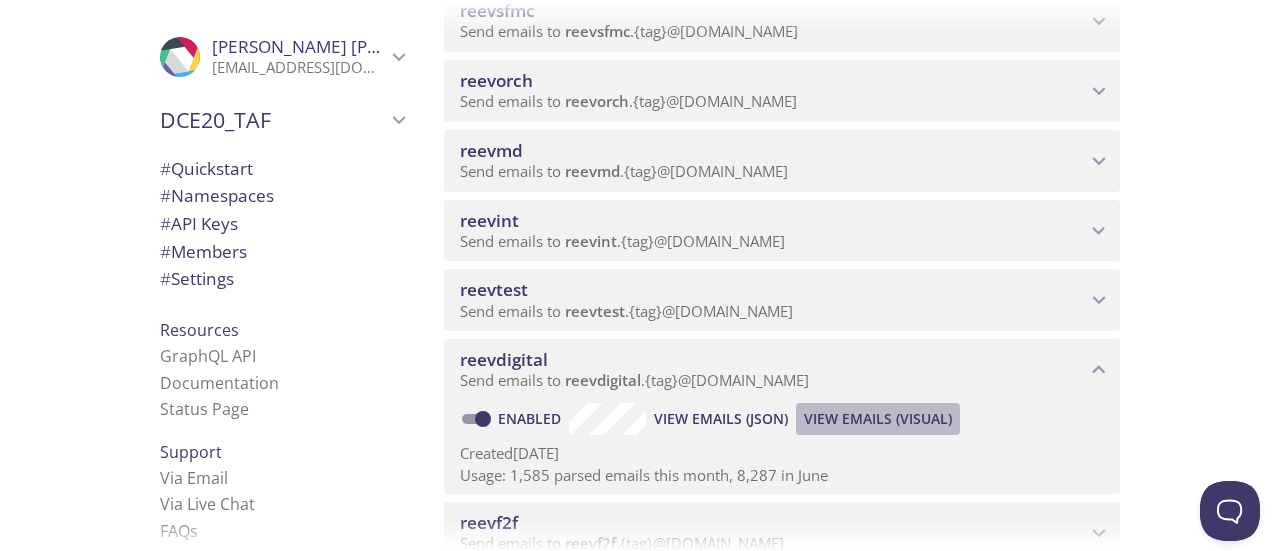 click on "View Emails (Visual)" at bounding box center [878, 419] 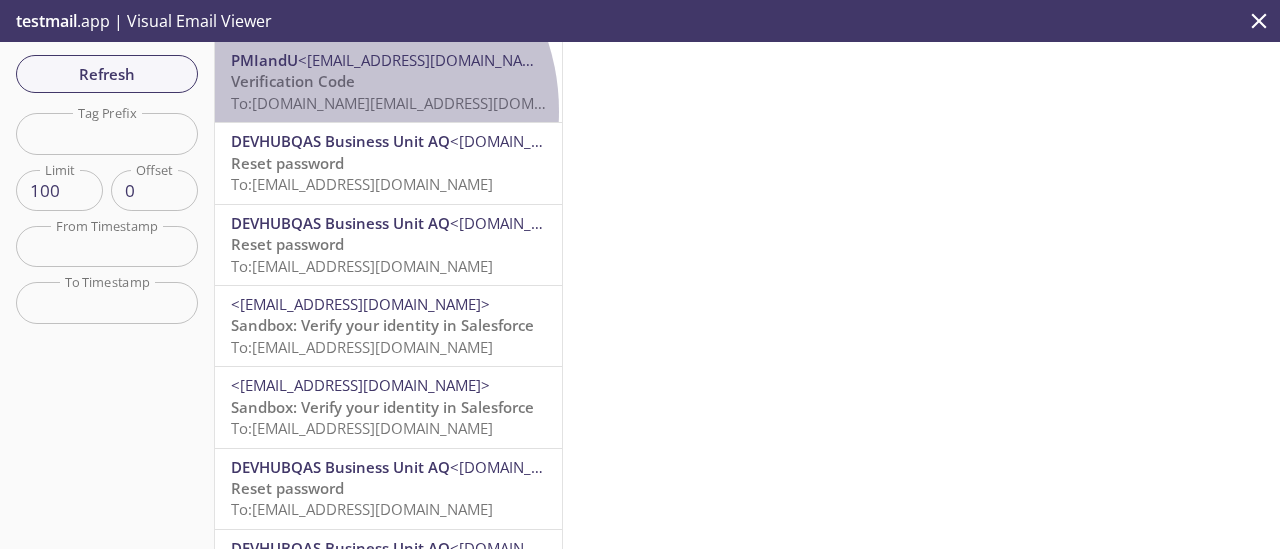 click on "To:  [DOMAIN_NAME][EMAIL_ADDRESS][DOMAIN_NAME]" at bounding box center (421, 103) 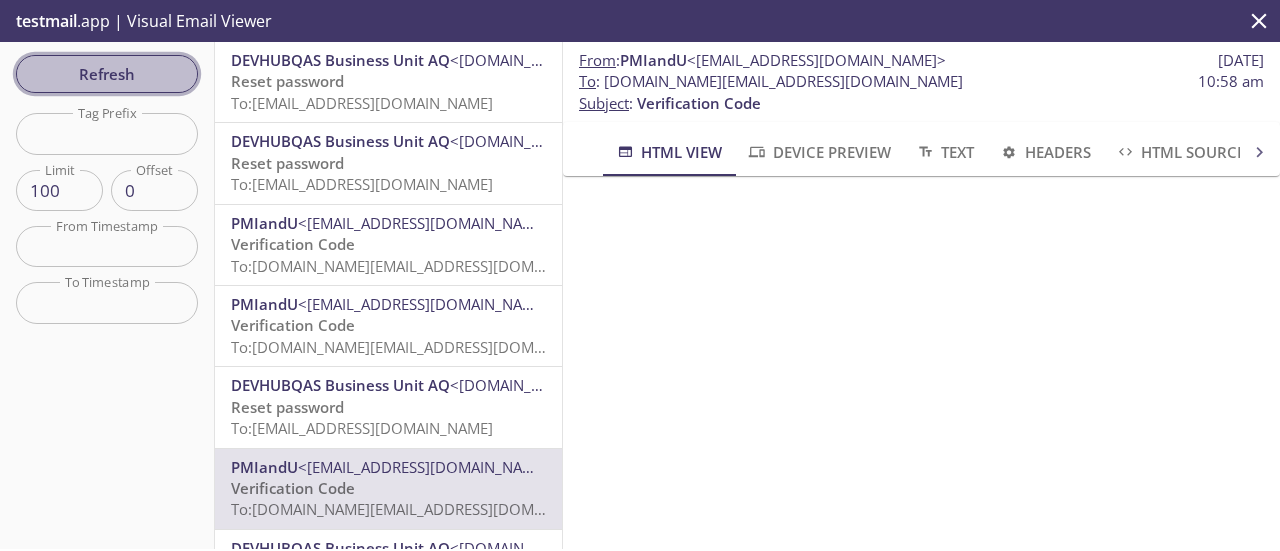 click on "Refresh" at bounding box center [107, 74] 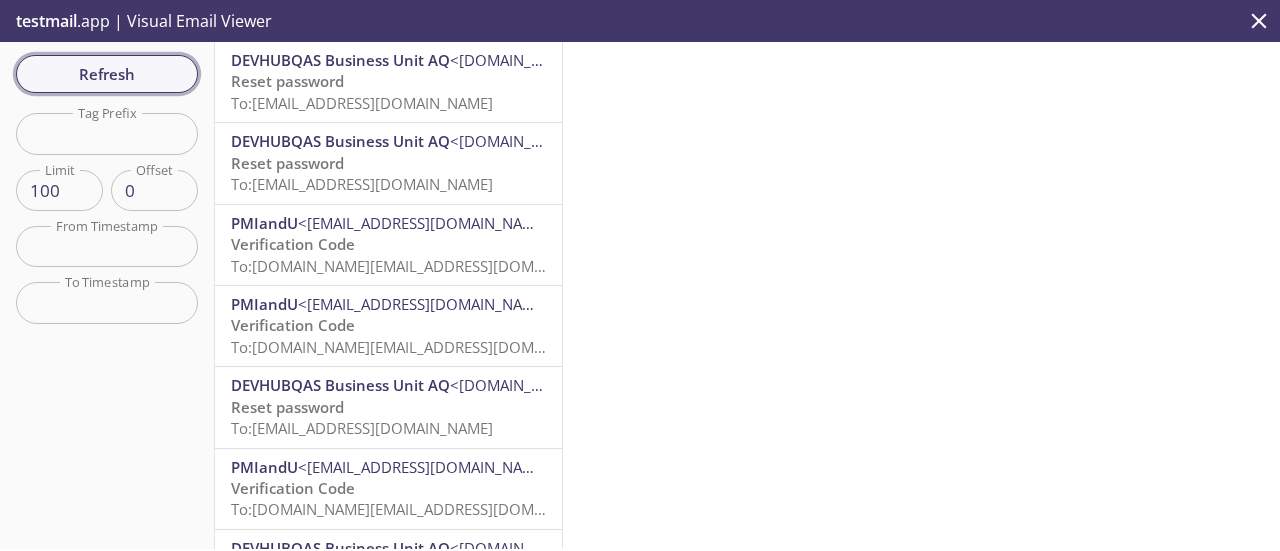 click on "Refresh" at bounding box center (107, 74) 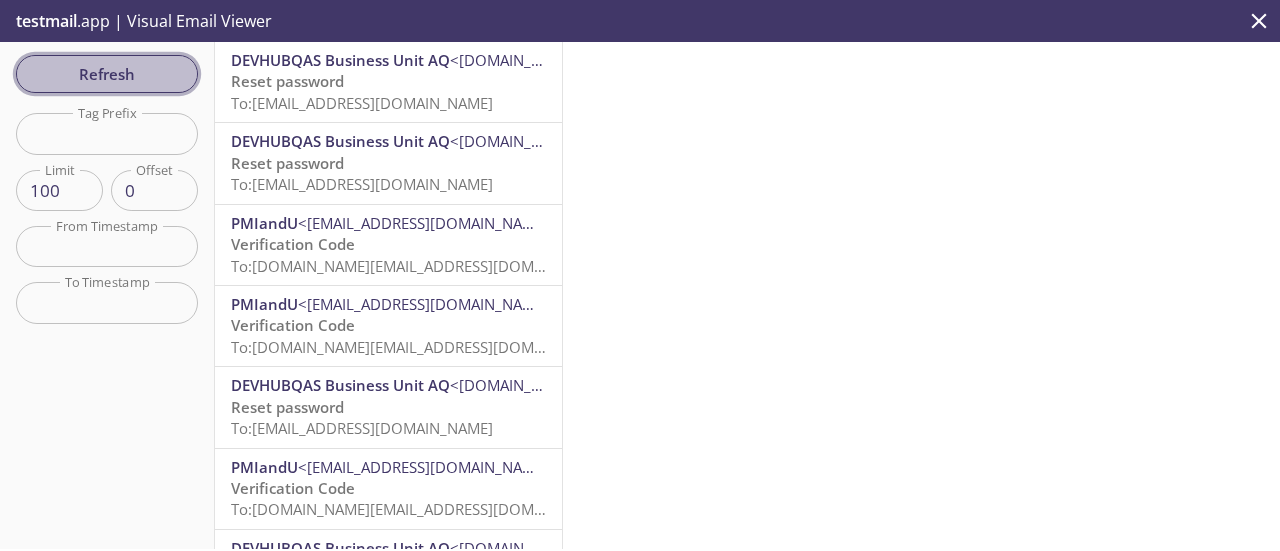 click on "Refresh" at bounding box center (107, 74) 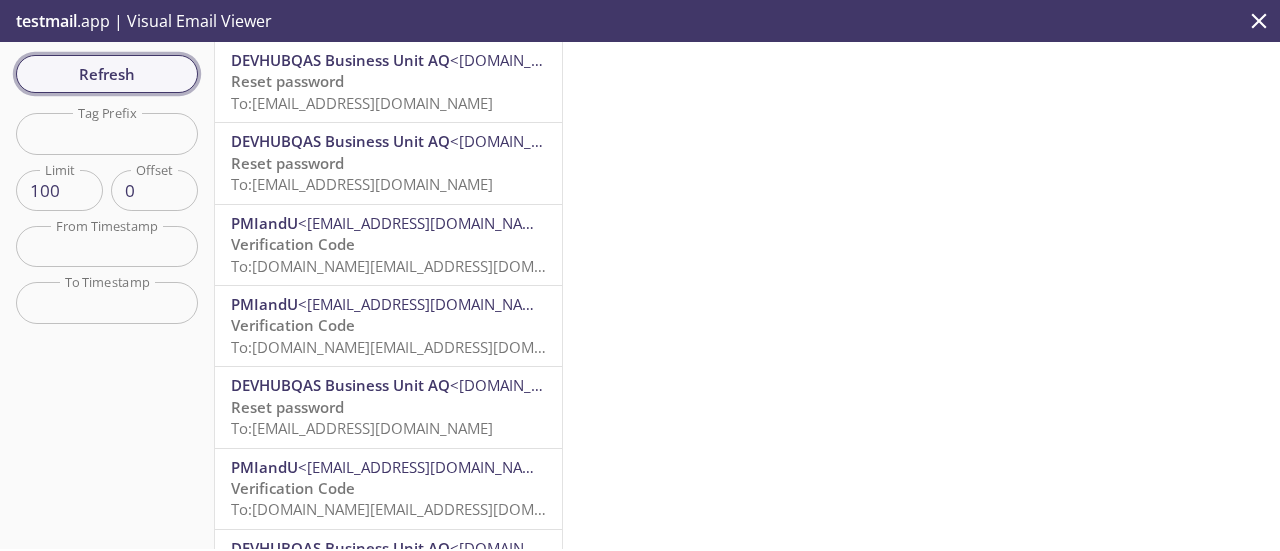 click on "Refresh" at bounding box center (107, 74) 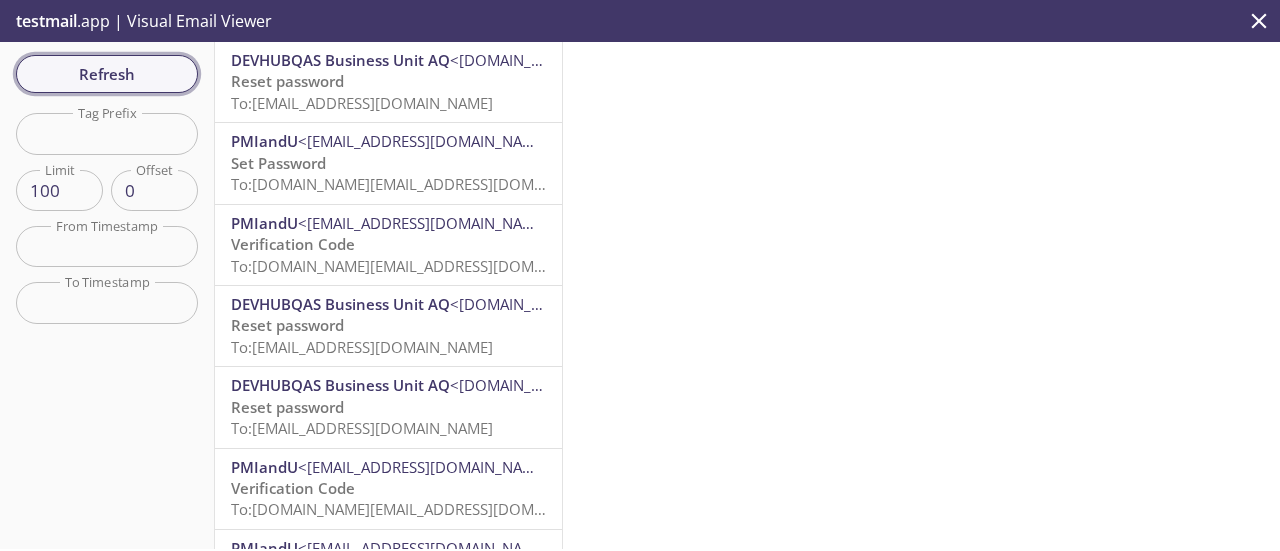 click on "Refresh" at bounding box center (107, 74) 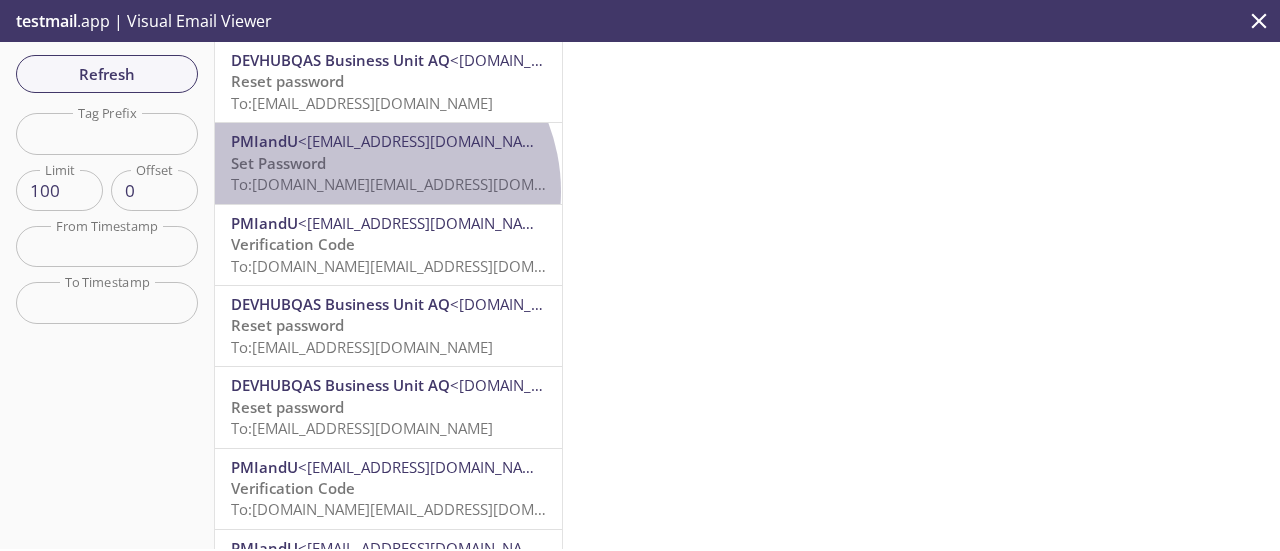 click on "To:  [DOMAIN_NAME][EMAIL_ADDRESS][DOMAIN_NAME]" at bounding box center [421, 184] 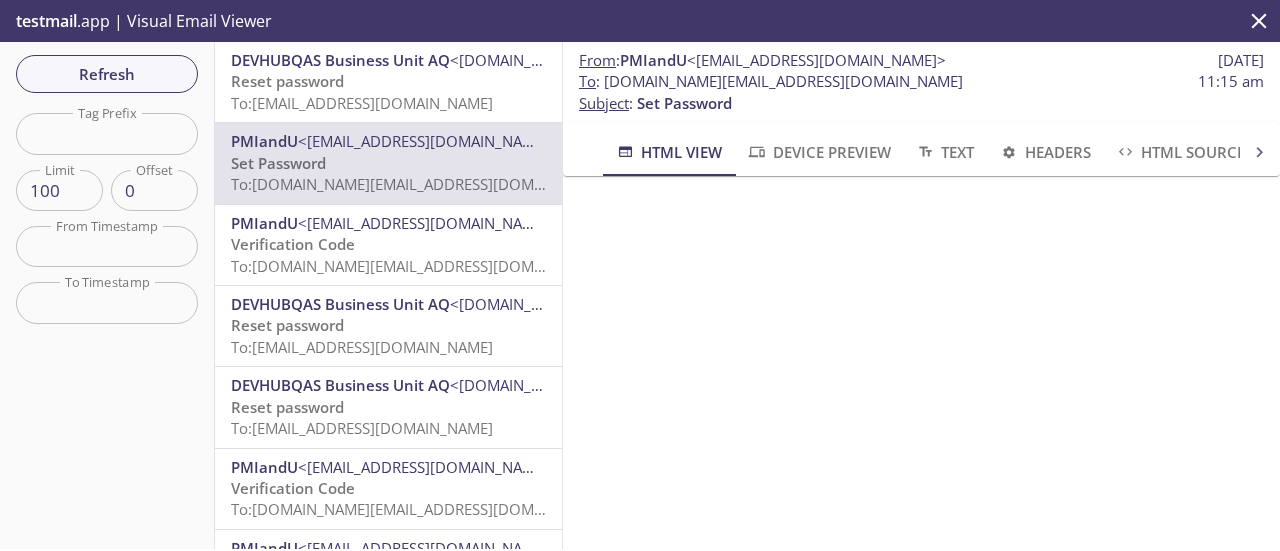 scroll, scrollTop: 100, scrollLeft: 0, axis: vertical 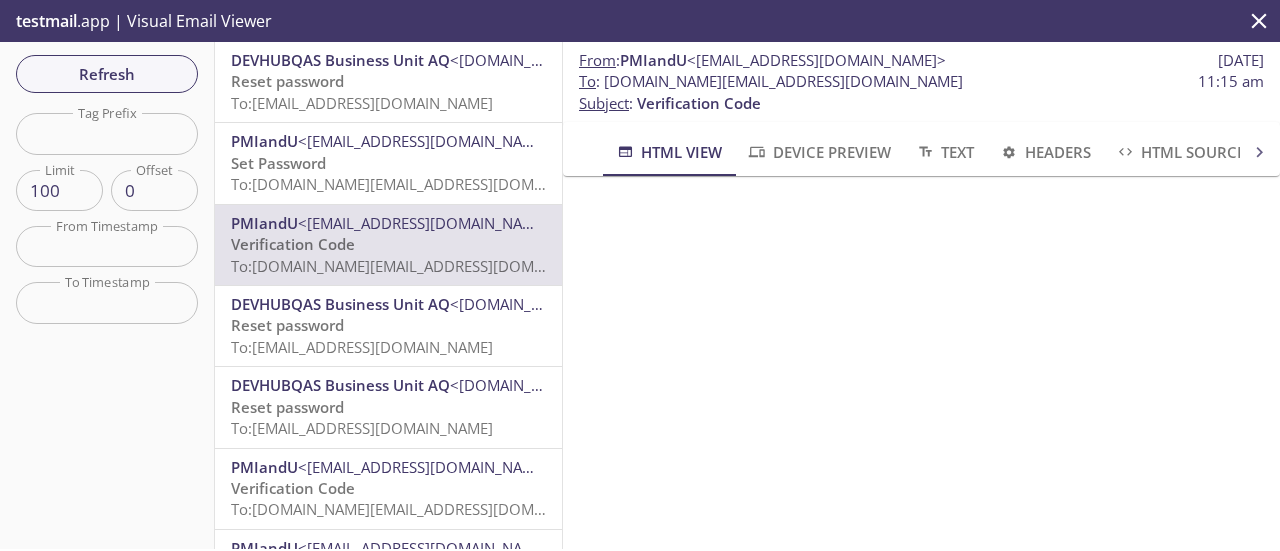 click on "To:  [DOMAIN_NAME][EMAIL_ADDRESS][DOMAIN_NAME]" at bounding box center (421, 184) 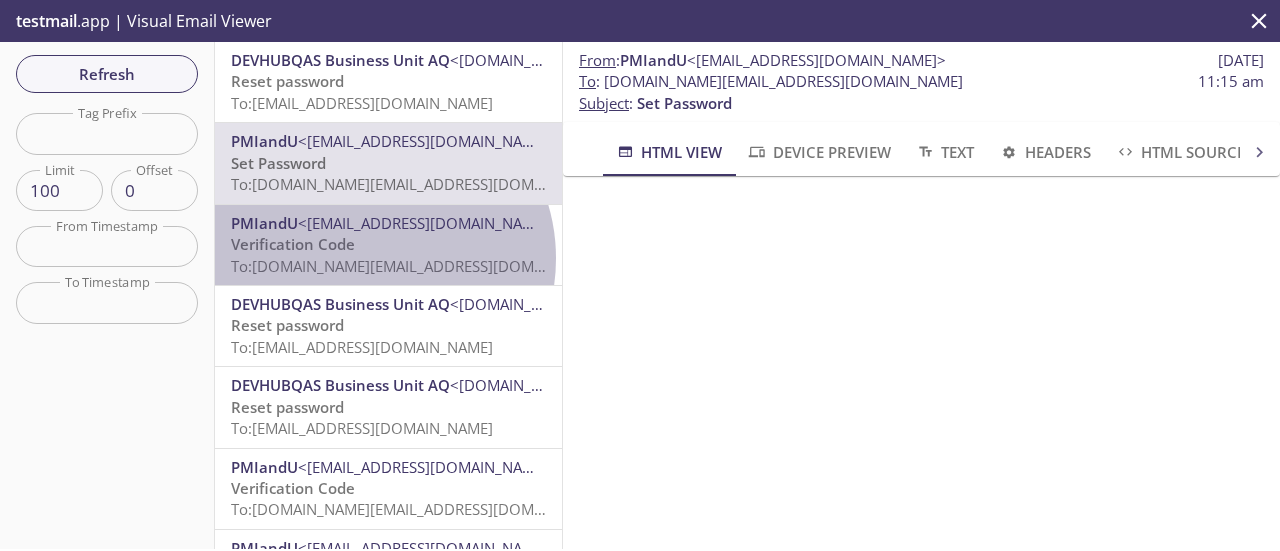 click on "To:  [DOMAIN_NAME][EMAIL_ADDRESS][DOMAIN_NAME]" at bounding box center (421, 266) 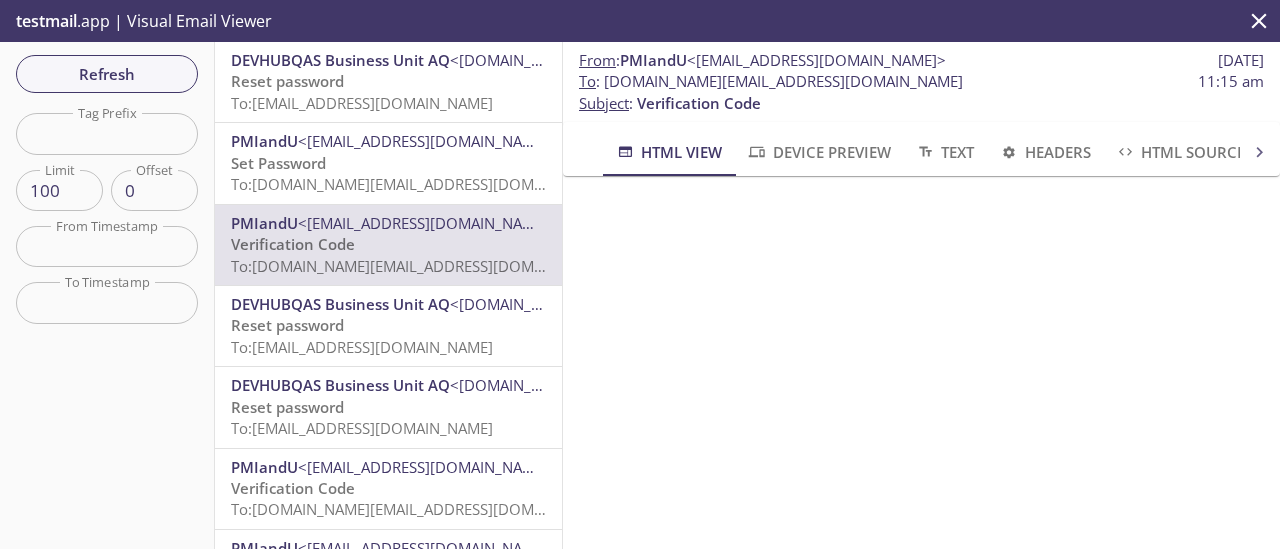 scroll, scrollTop: 100, scrollLeft: 0, axis: vertical 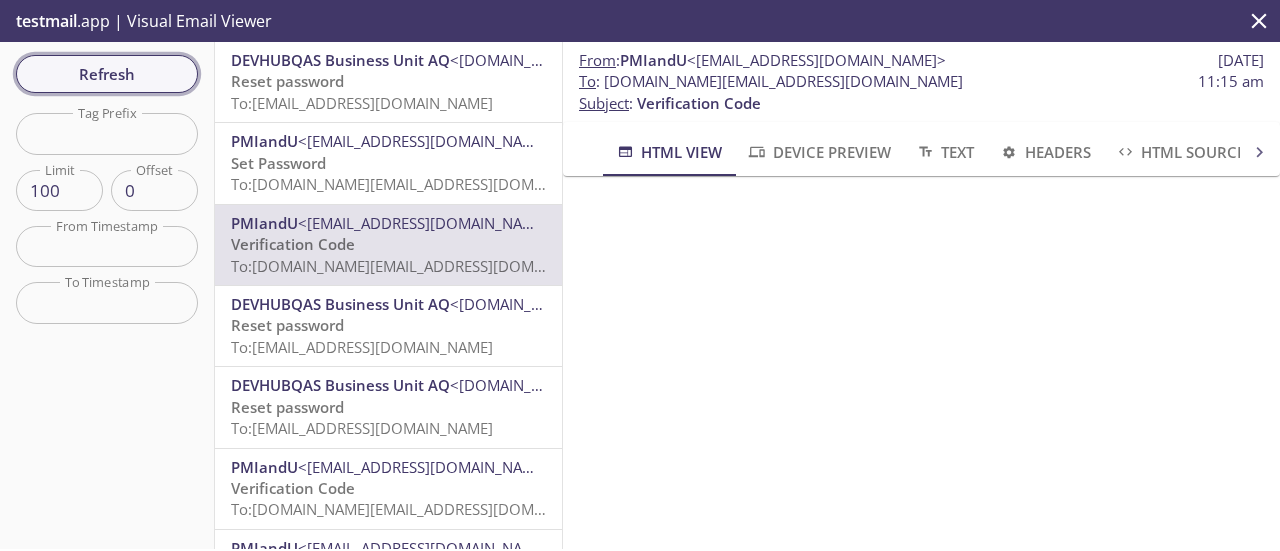 click on "Refresh" at bounding box center (107, 74) 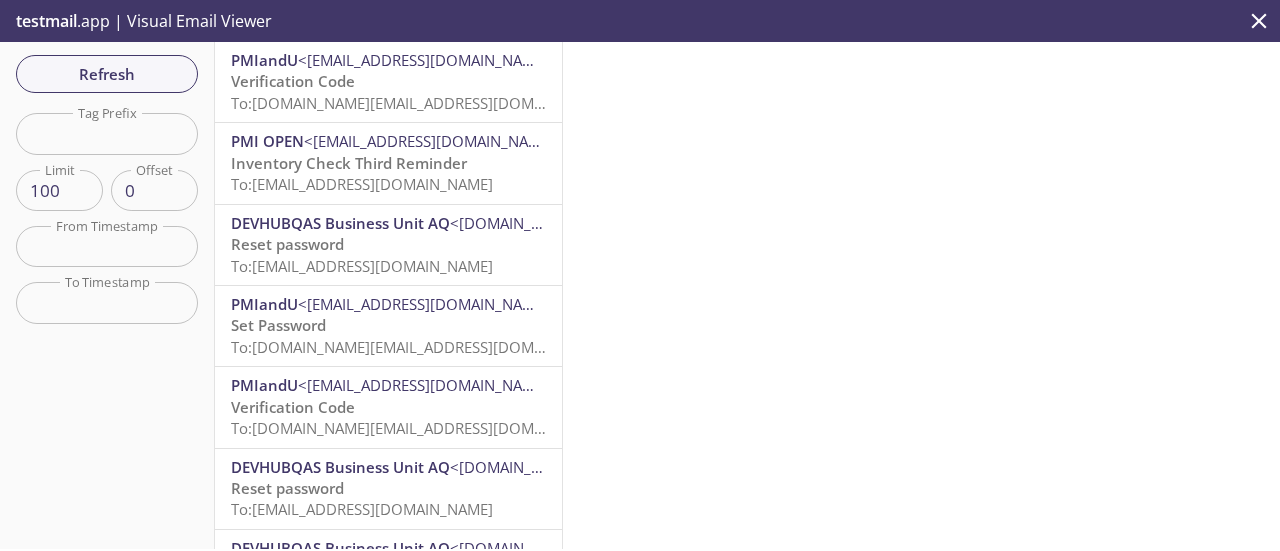 click on "To:  [DOMAIN_NAME][EMAIL_ADDRESS][DOMAIN_NAME]" at bounding box center (421, 103) 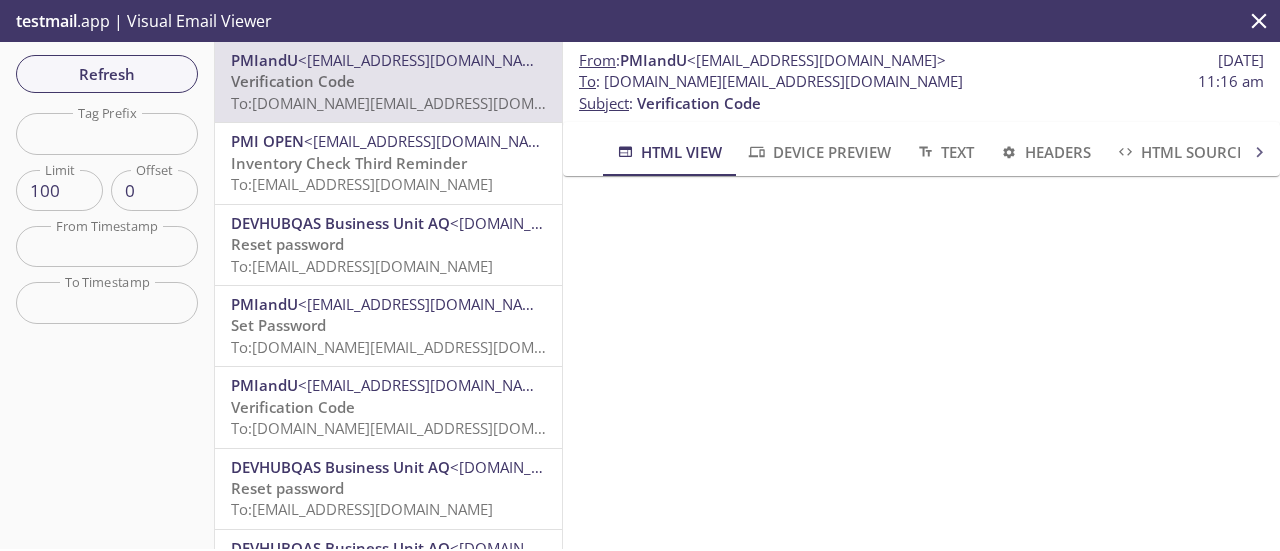scroll, scrollTop: 100, scrollLeft: 0, axis: vertical 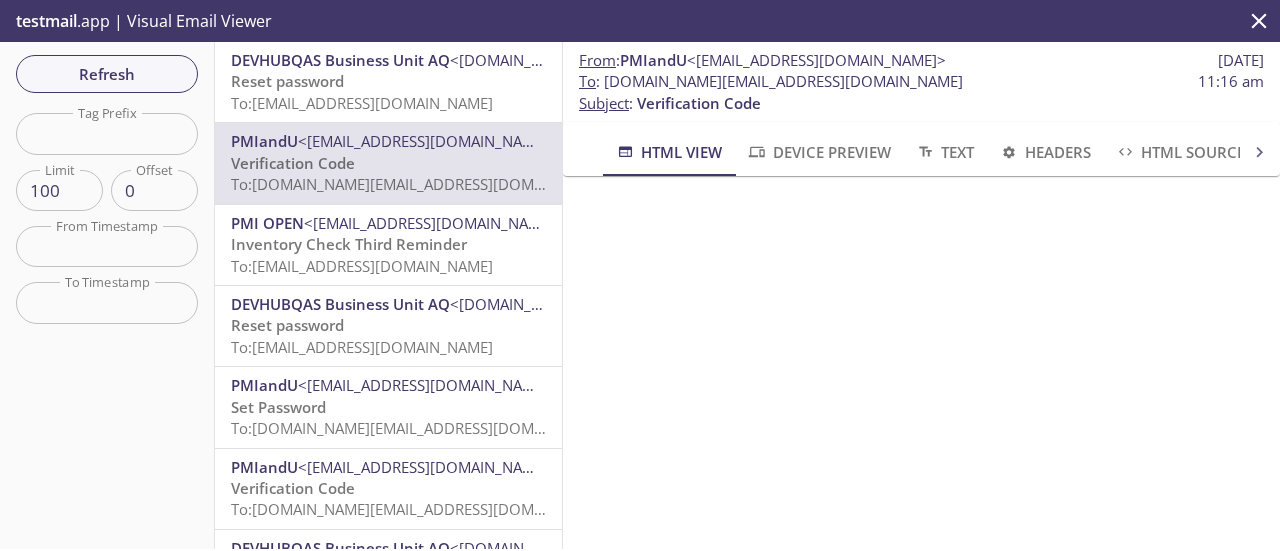 drag, startPoint x: 908, startPoint y: 80, endPoint x: 606, endPoint y: 85, distance: 302.04138 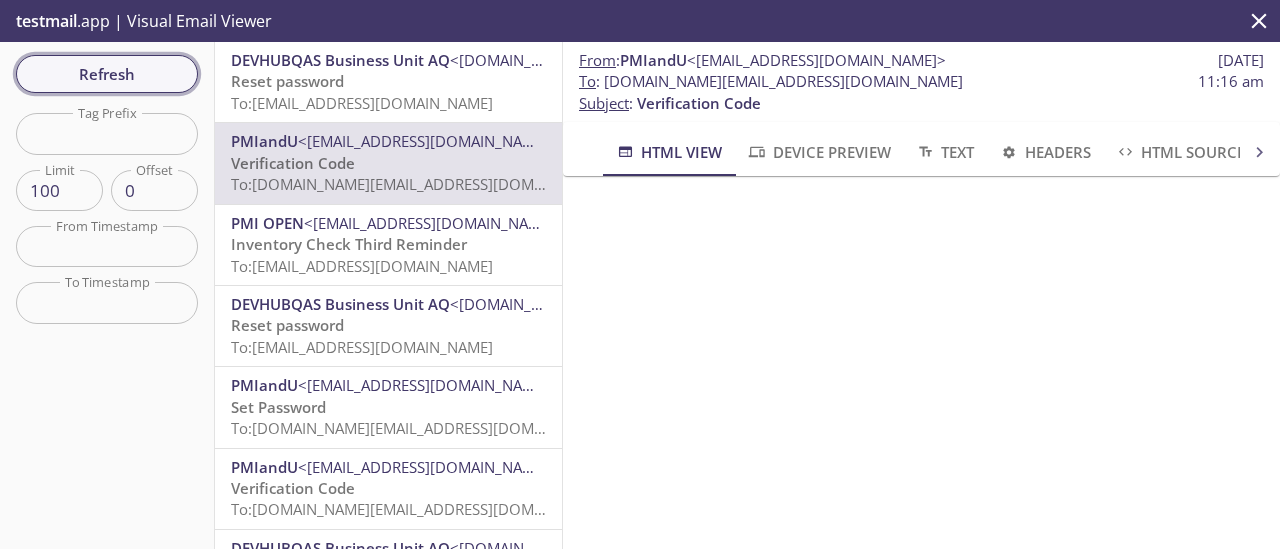 click on "Refresh" at bounding box center (107, 74) 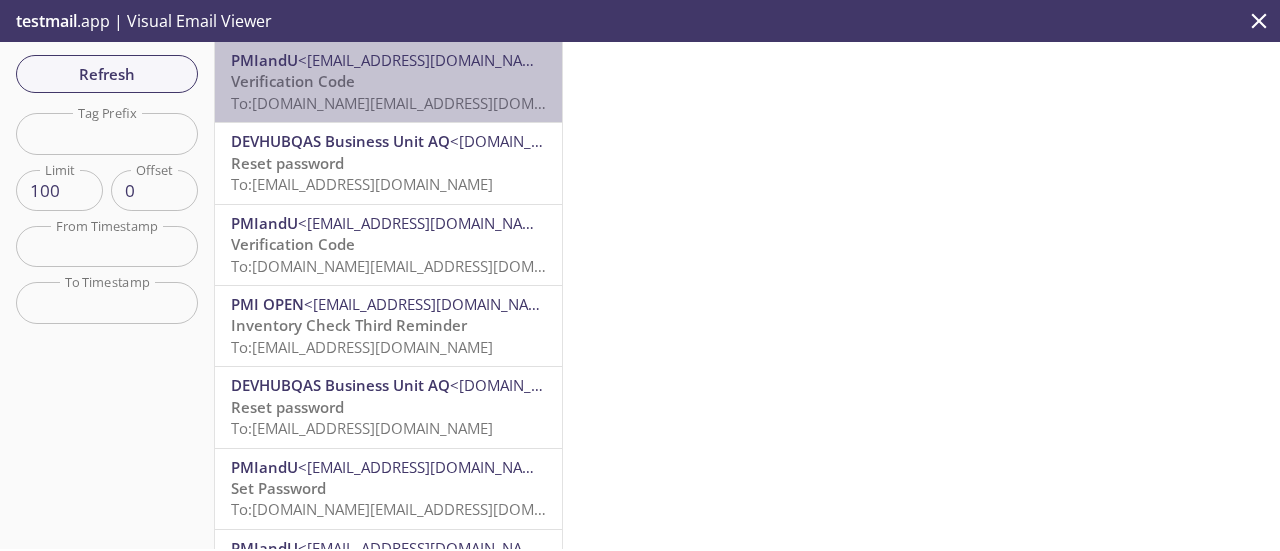 click on "To:  [DOMAIN_NAME][EMAIL_ADDRESS][DOMAIN_NAME]" at bounding box center [421, 103] 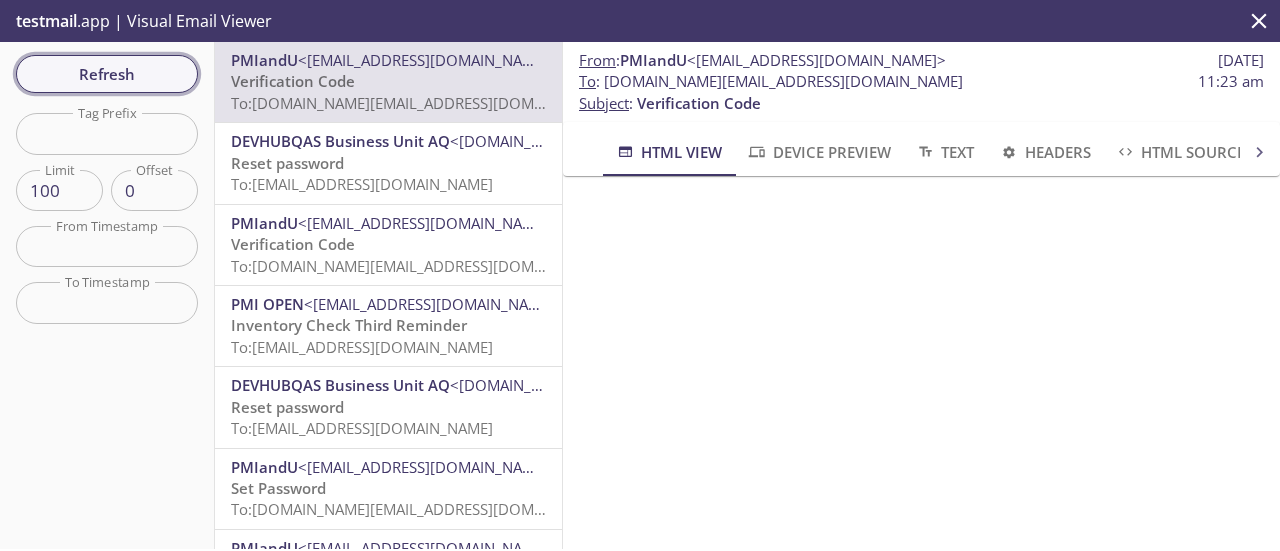 click on "Refresh" at bounding box center (107, 74) 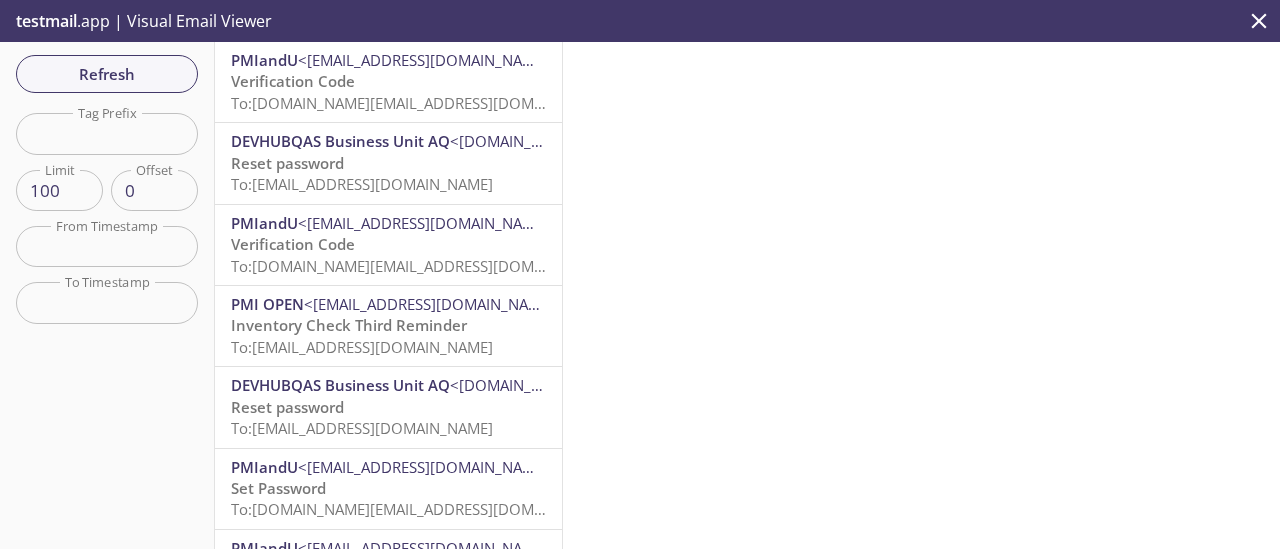 click on "Verification Code To:  [DOMAIN_NAME][EMAIL_ADDRESS][DOMAIN_NAME]" at bounding box center [388, 92] 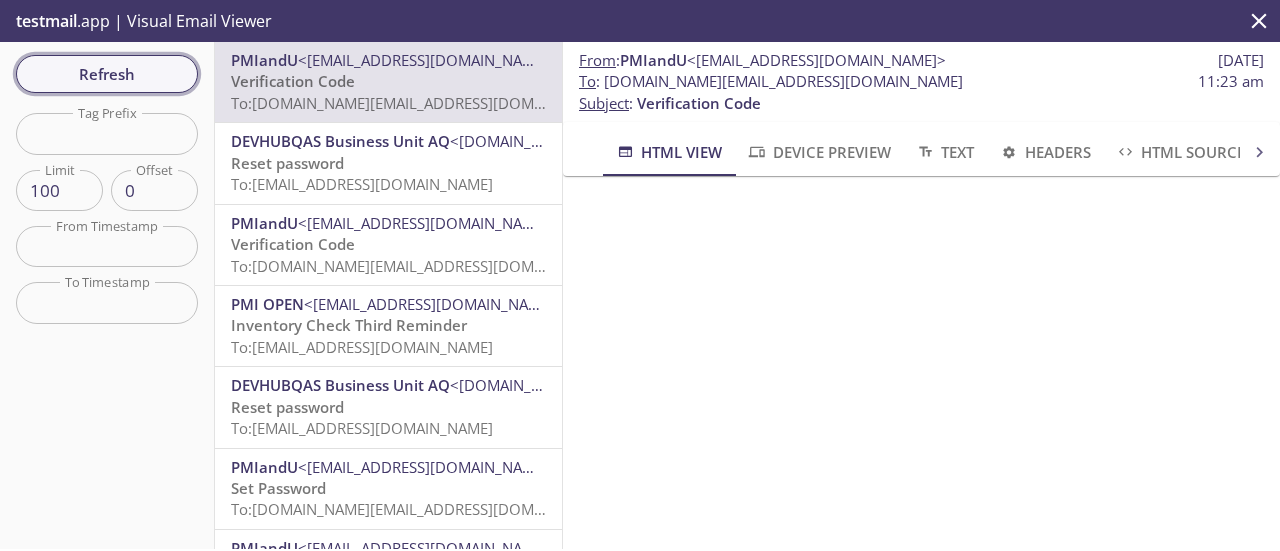 click on "Refresh" at bounding box center (107, 74) 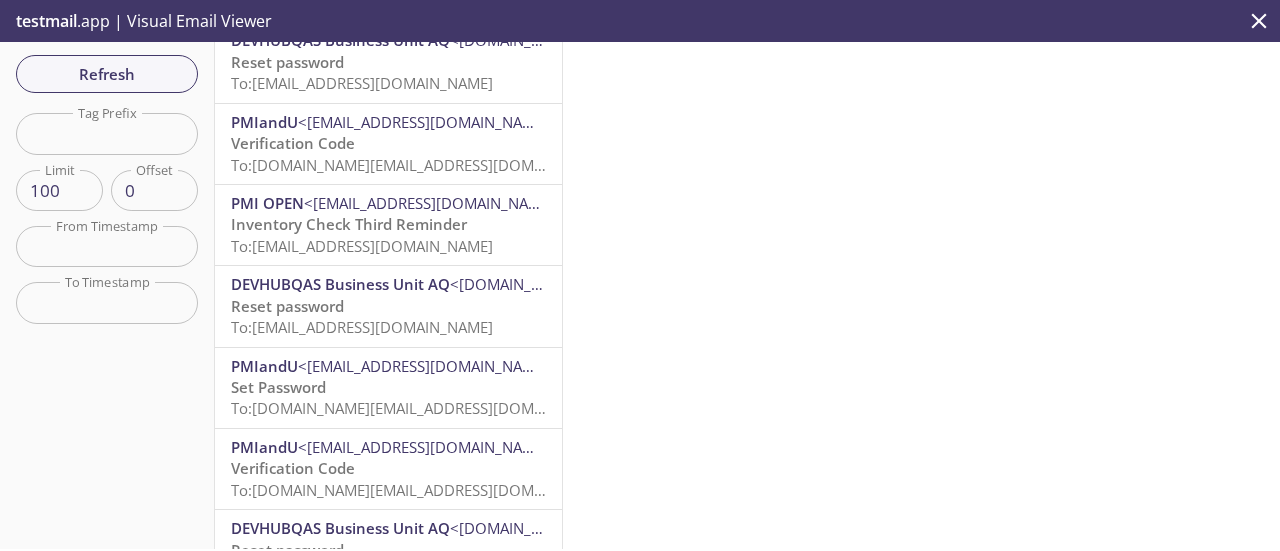 scroll, scrollTop: 200, scrollLeft: 0, axis: vertical 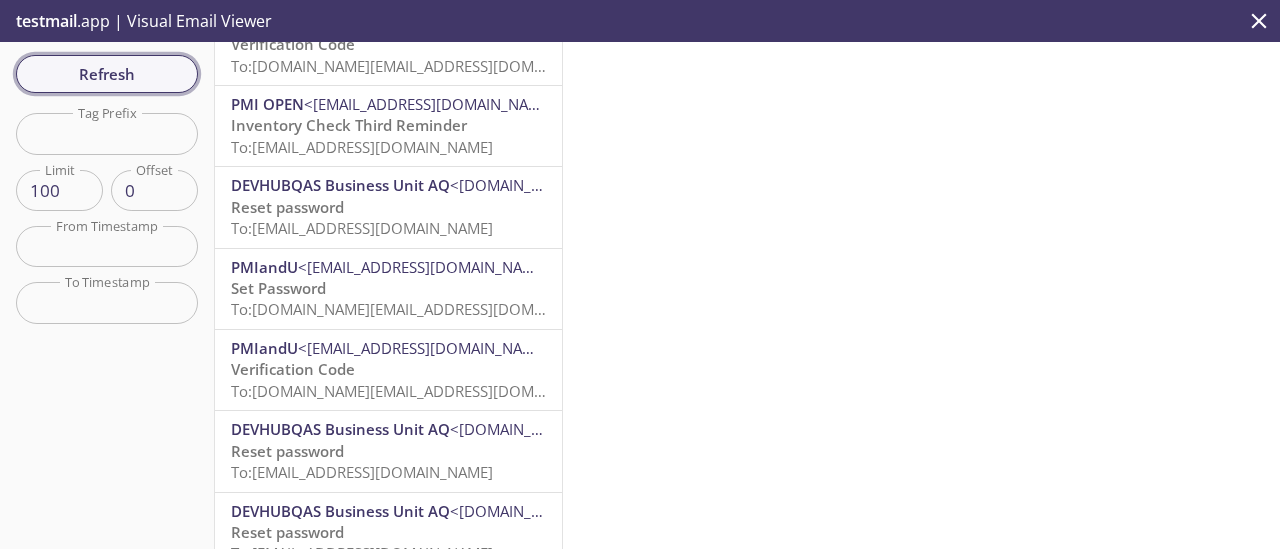 click on "Refresh" at bounding box center (107, 74) 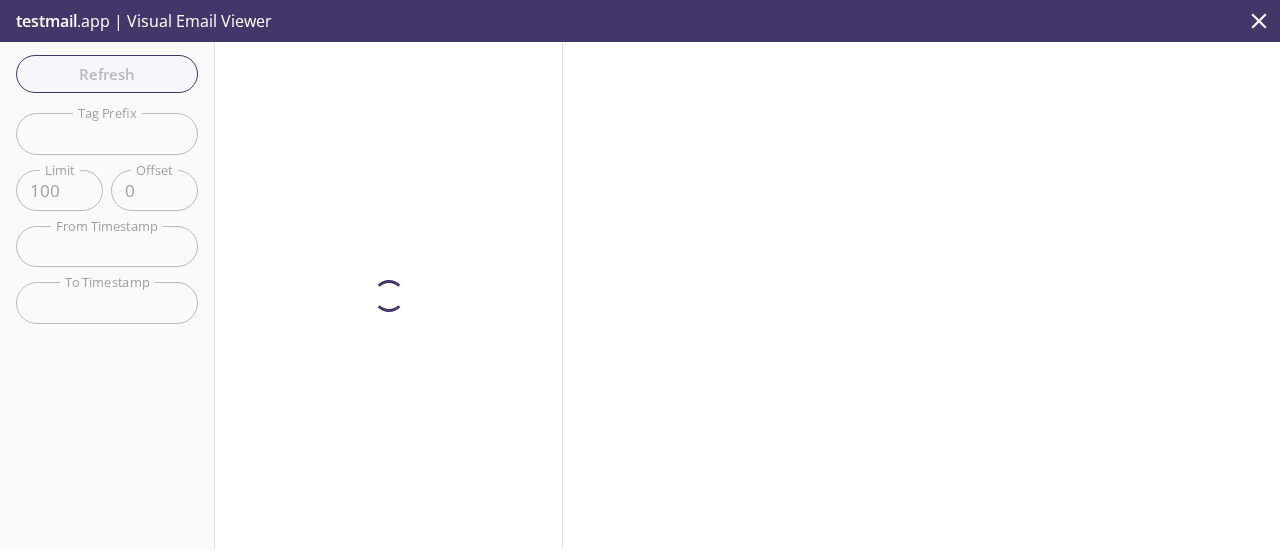 scroll, scrollTop: 0, scrollLeft: 0, axis: both 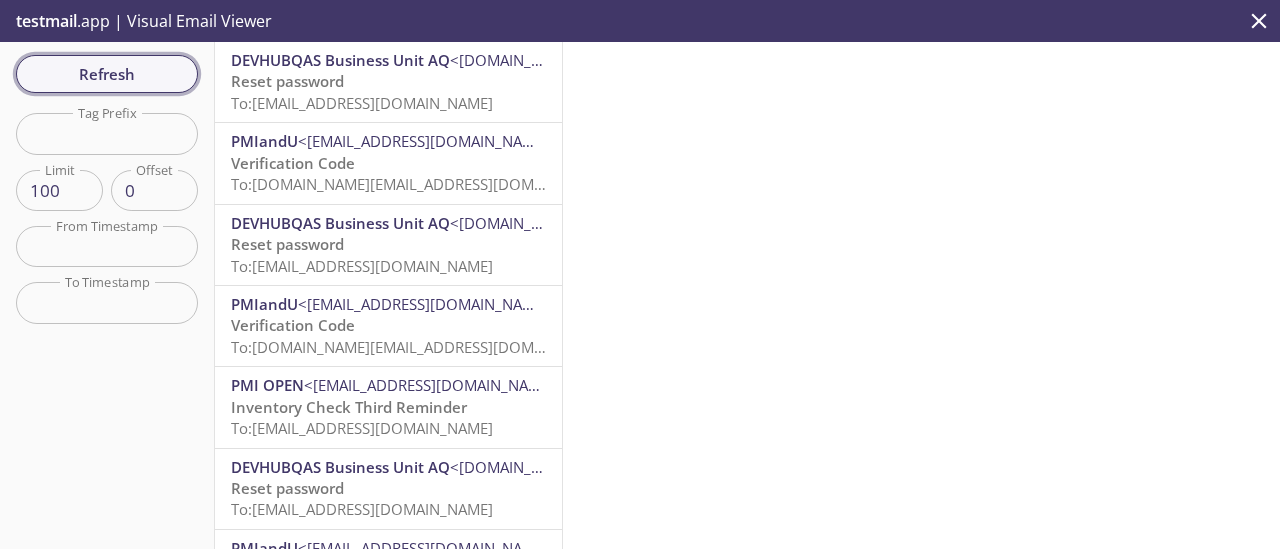 click on "Refresh" at bounding box center (107, 74) 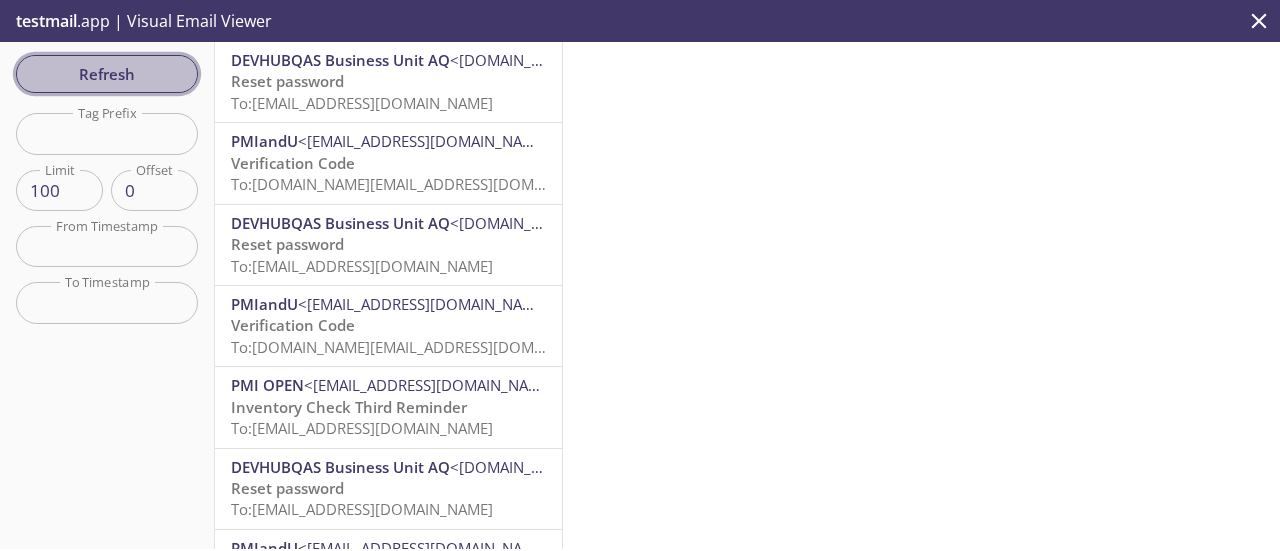 click on "Refresh" at bounding box center (107, 74) 